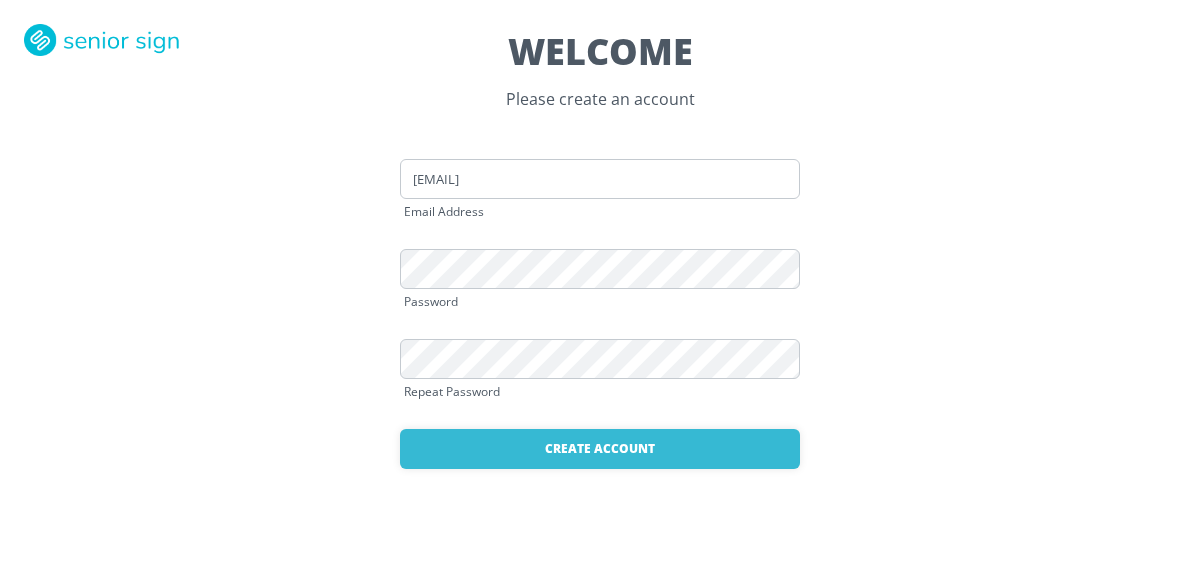 scroll, scrollTop: 0, scrollLeft: 0, axis: both 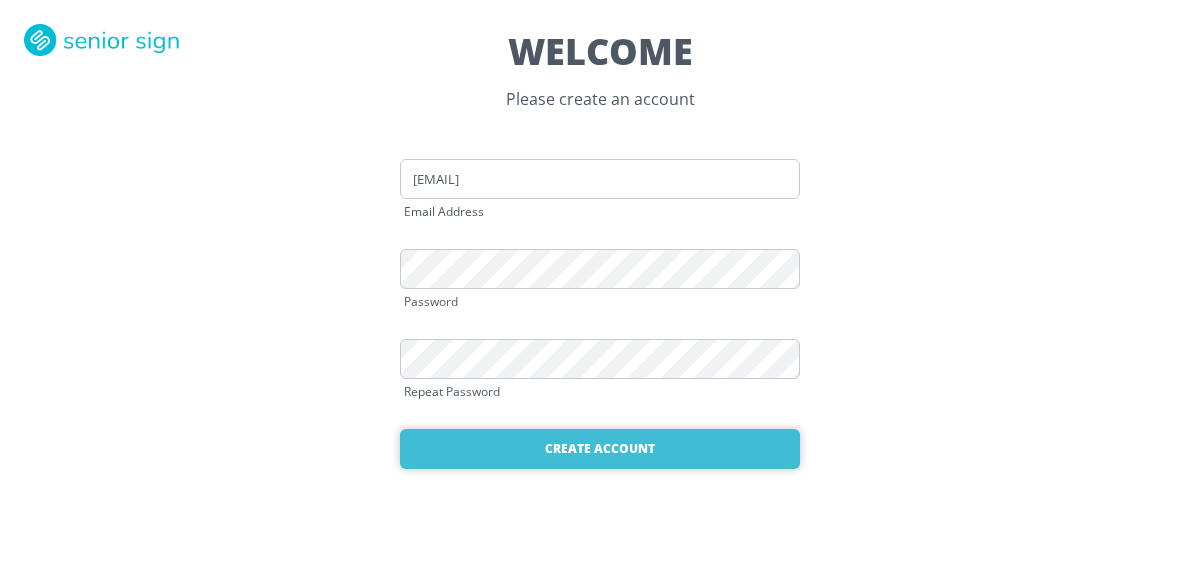 click on "Create Account" at bounding box center [600, 449] 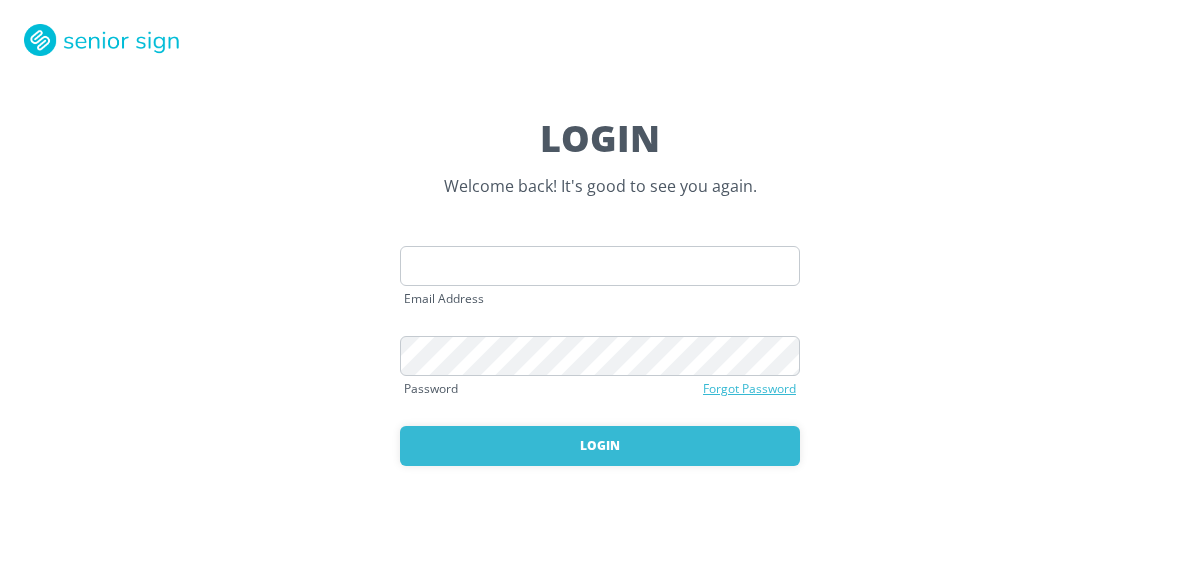 scroll, scrollTop: 0, scrollLeft: 0, axis: both 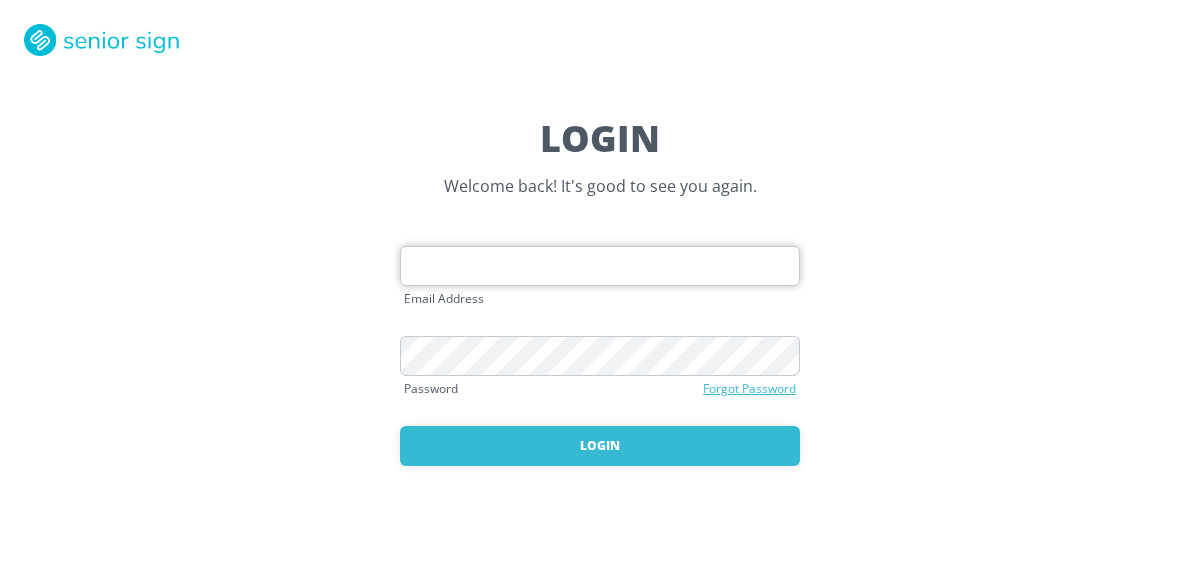 click at bounding box center (600, 266) 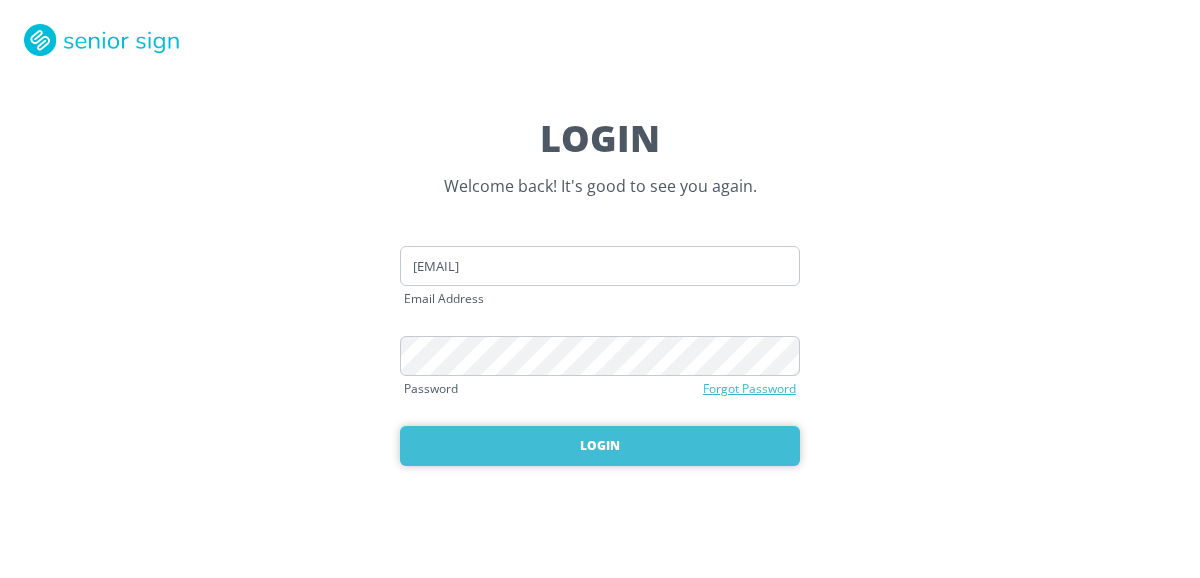 click on "Login" at bounding box center (600, 446) 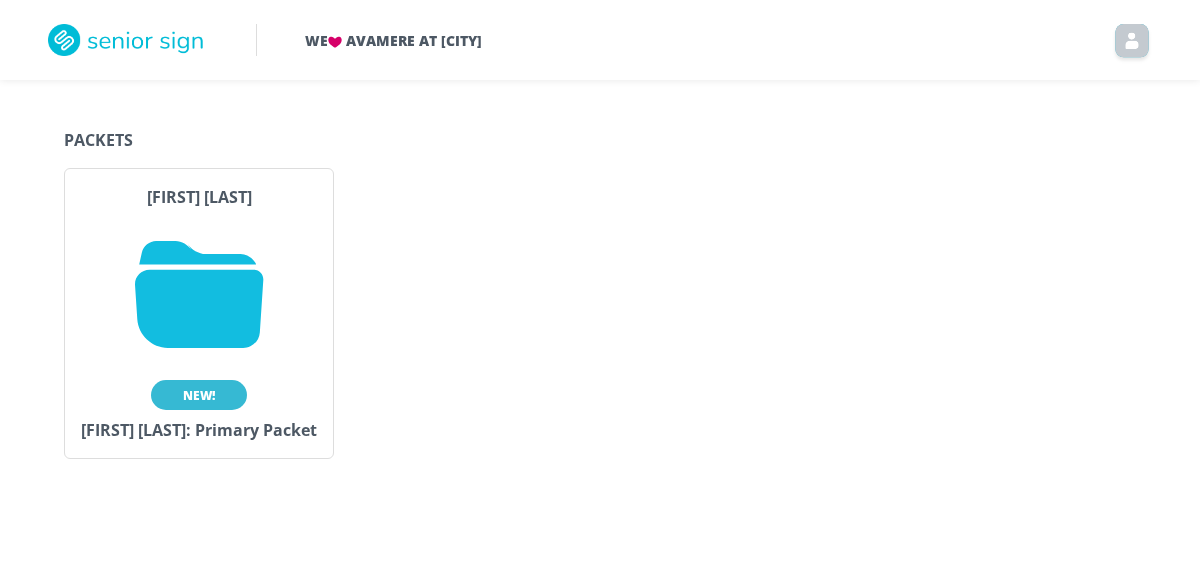 click on "New!" at bounding box center (199, 395) 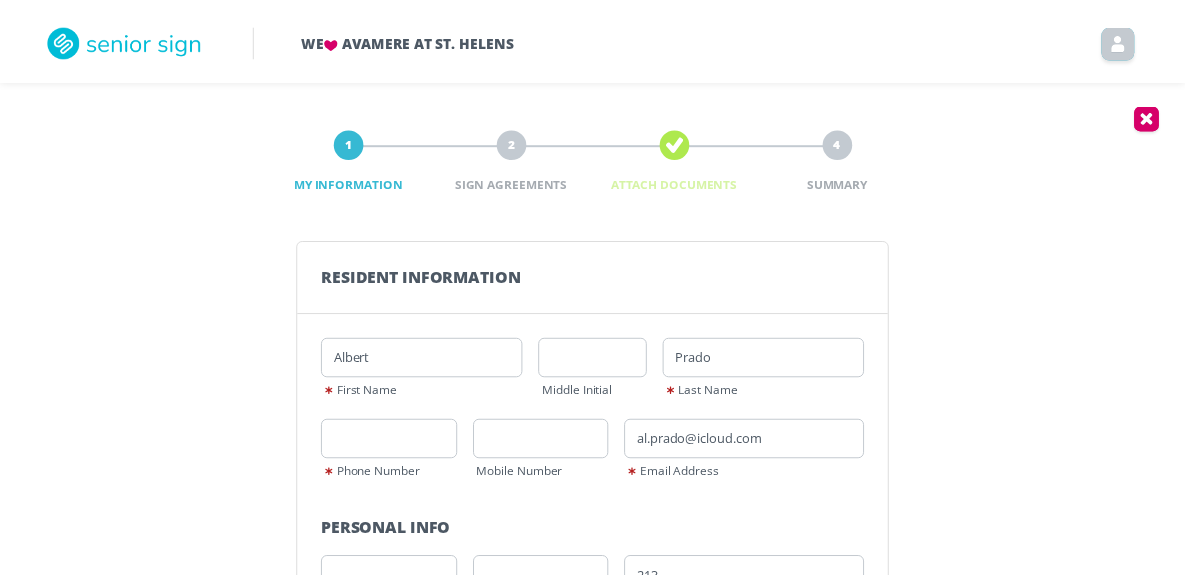 scroll, scrollTop: 0, scrollLeft: 0, axis: both 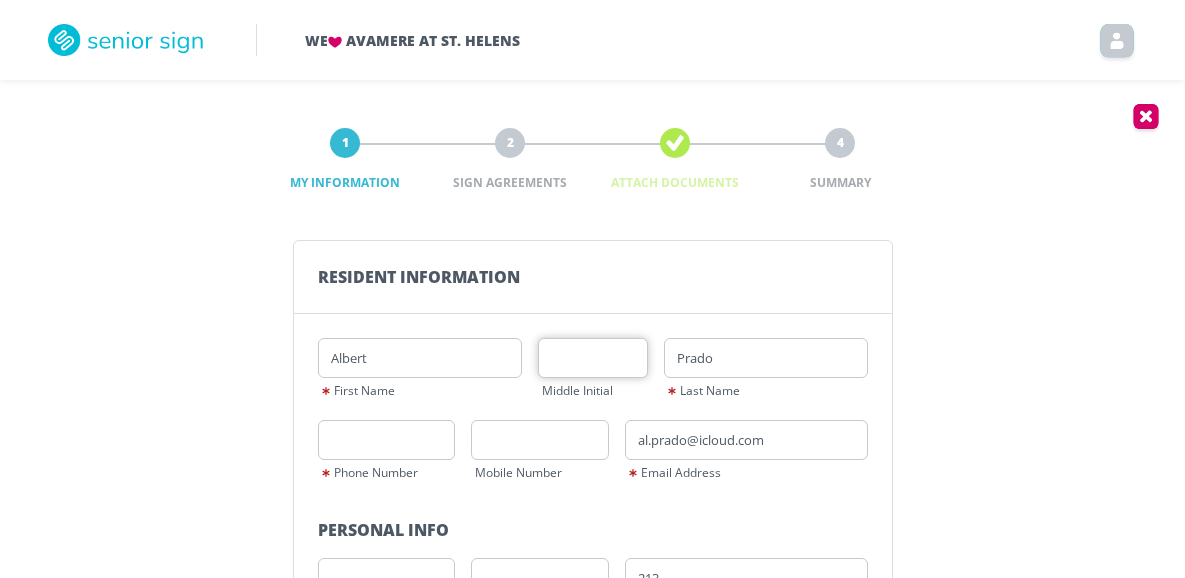 click at bounding box center (593, 358) 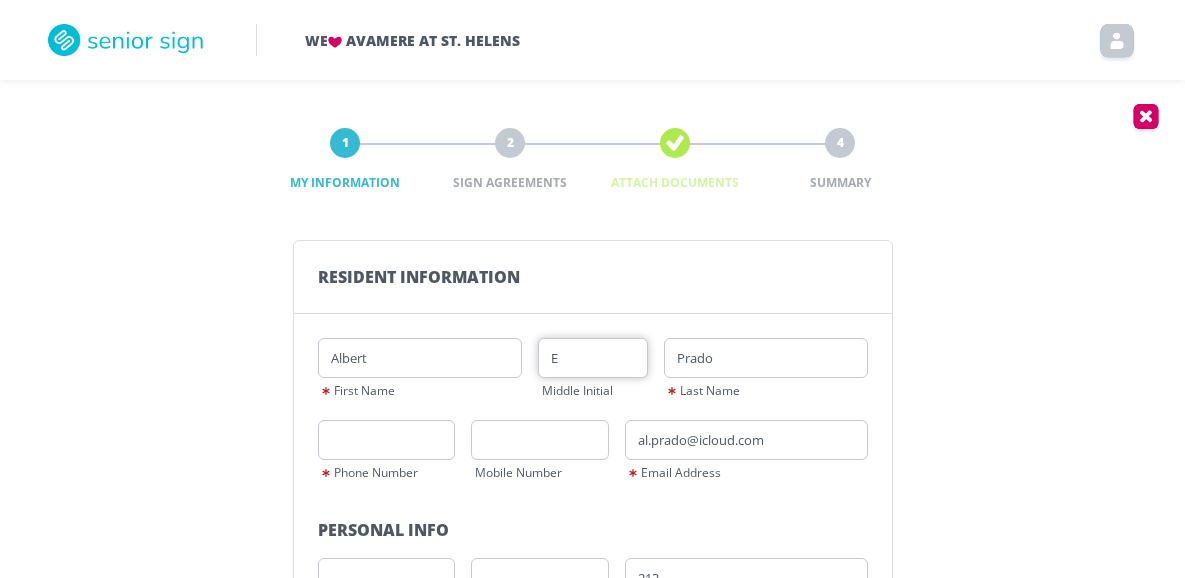 type on "E" 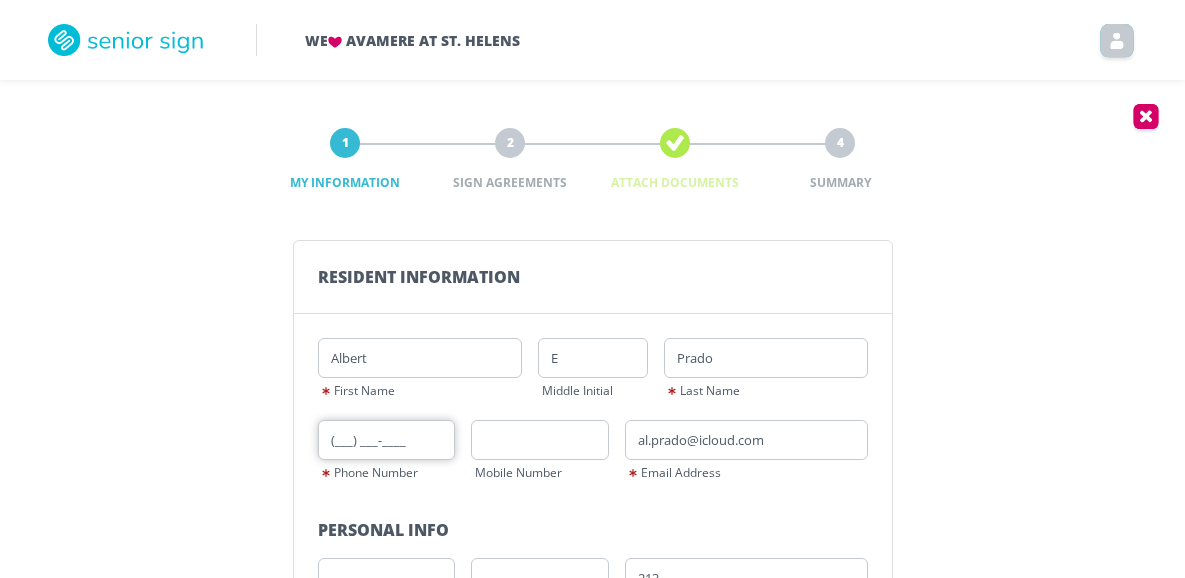 click on "(___) ___-____" at bounding box center [387, 440] 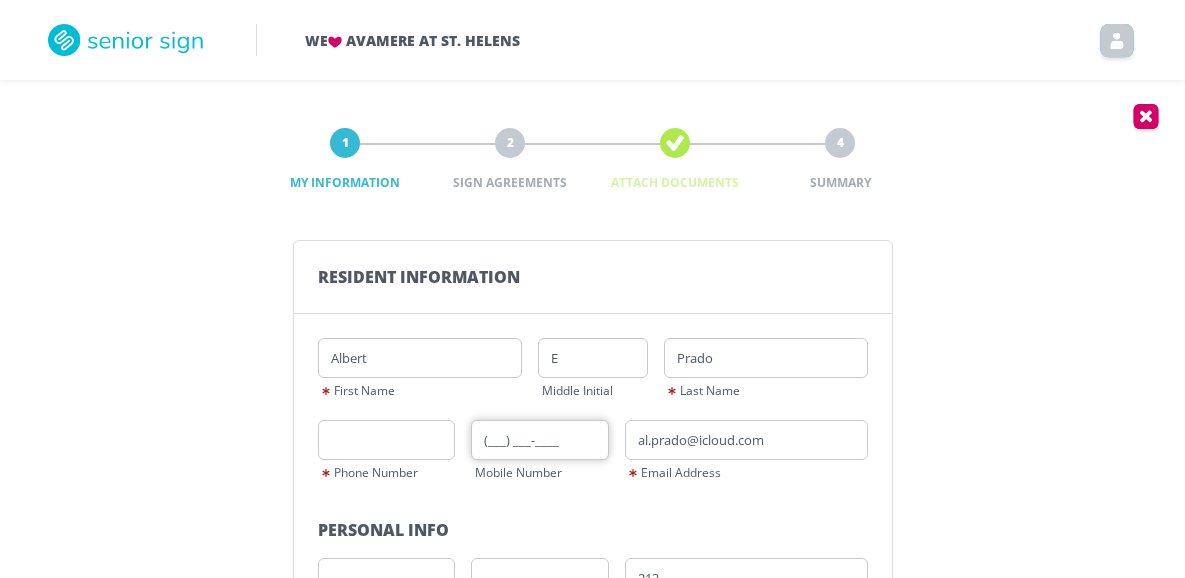 click on "(___) ___-____" at bounding box center (540, 440) 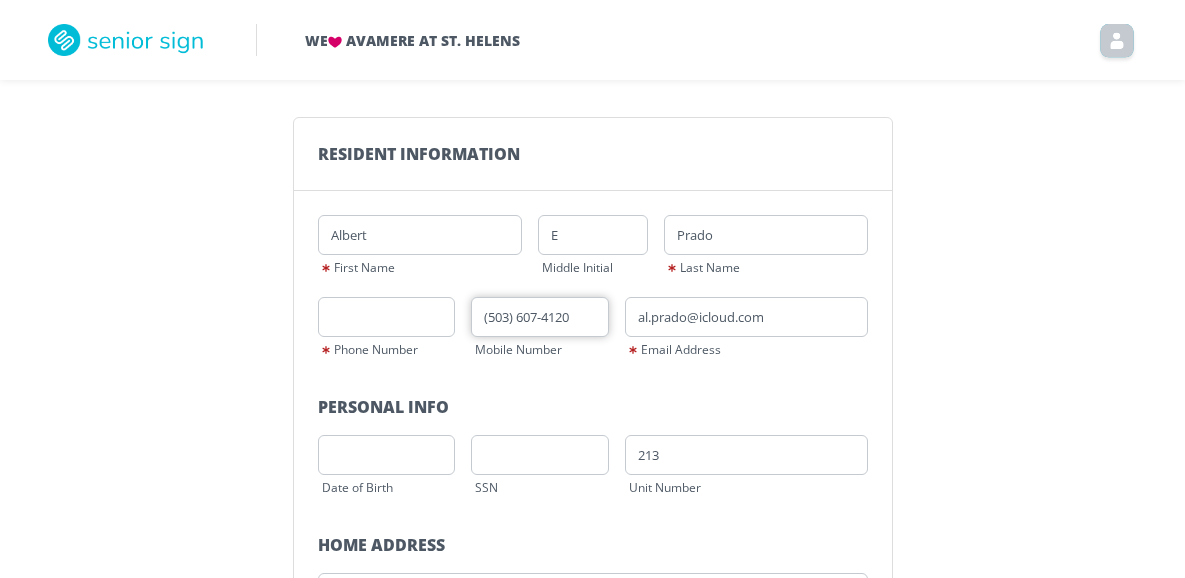 scroll, scrollTop: 165, scrollLeft: 0, axis: vertical 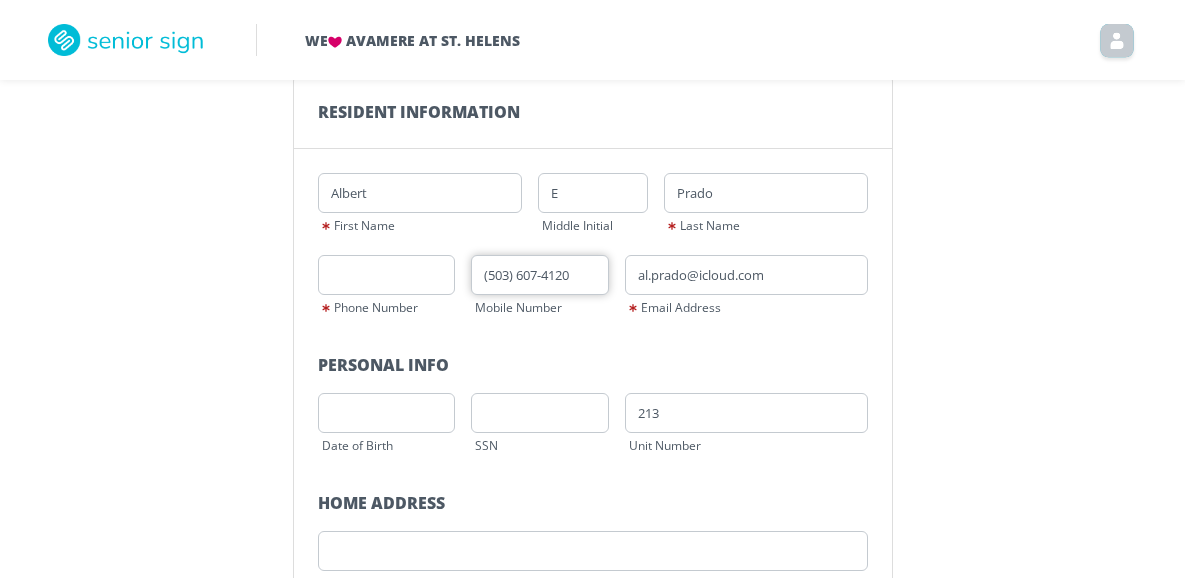 type on "(503) 607-4120" 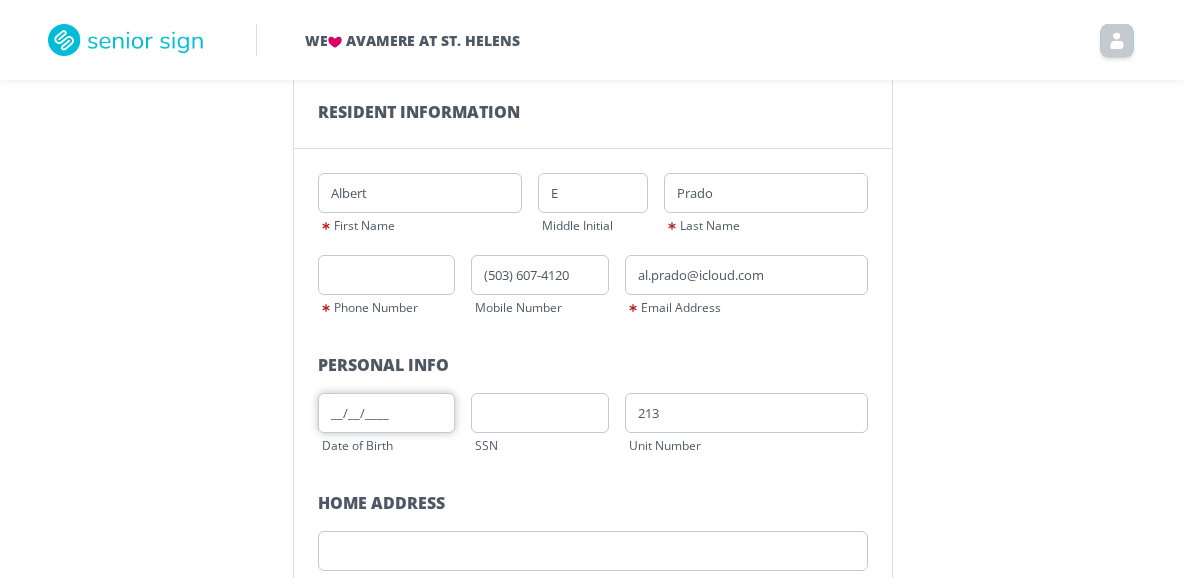 click on "__/__/____" at bounding box center [387, 413] 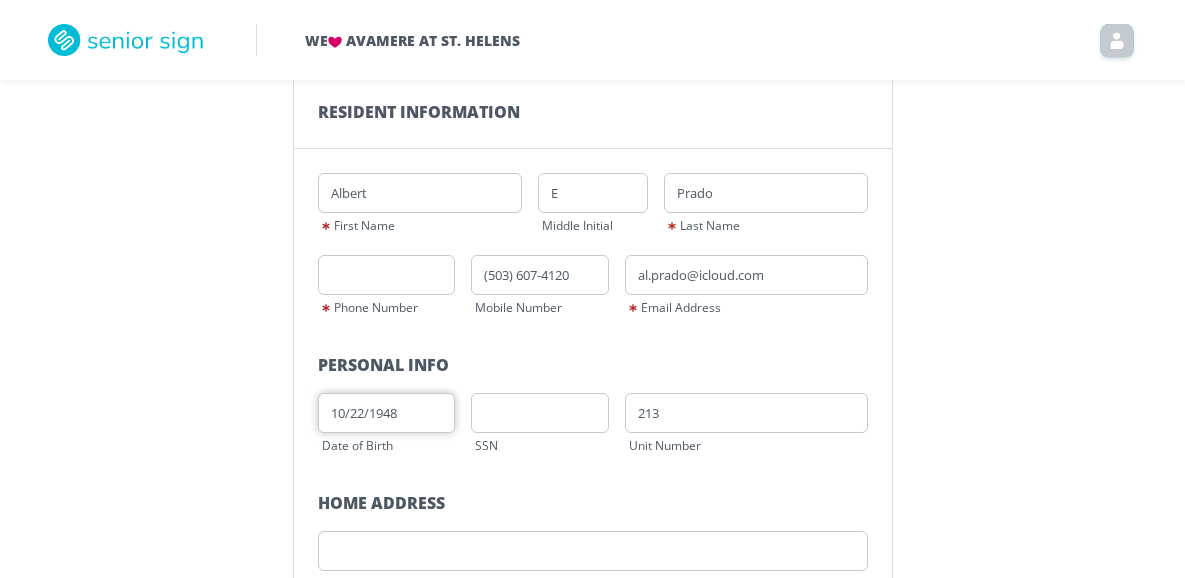 type on "10/22/1948" 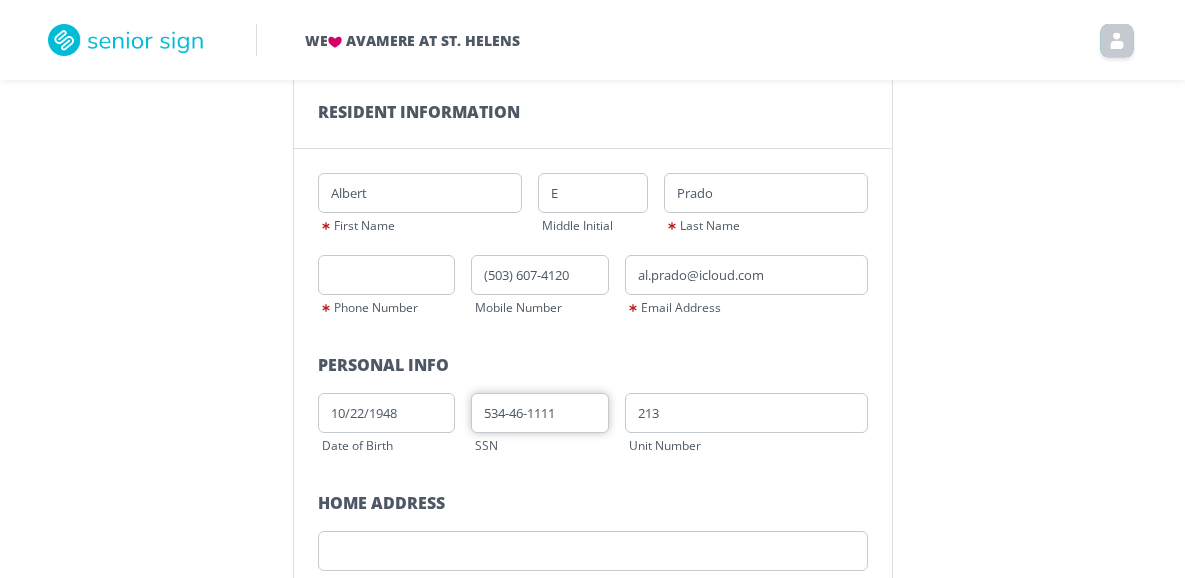 type on "534-46-1111" 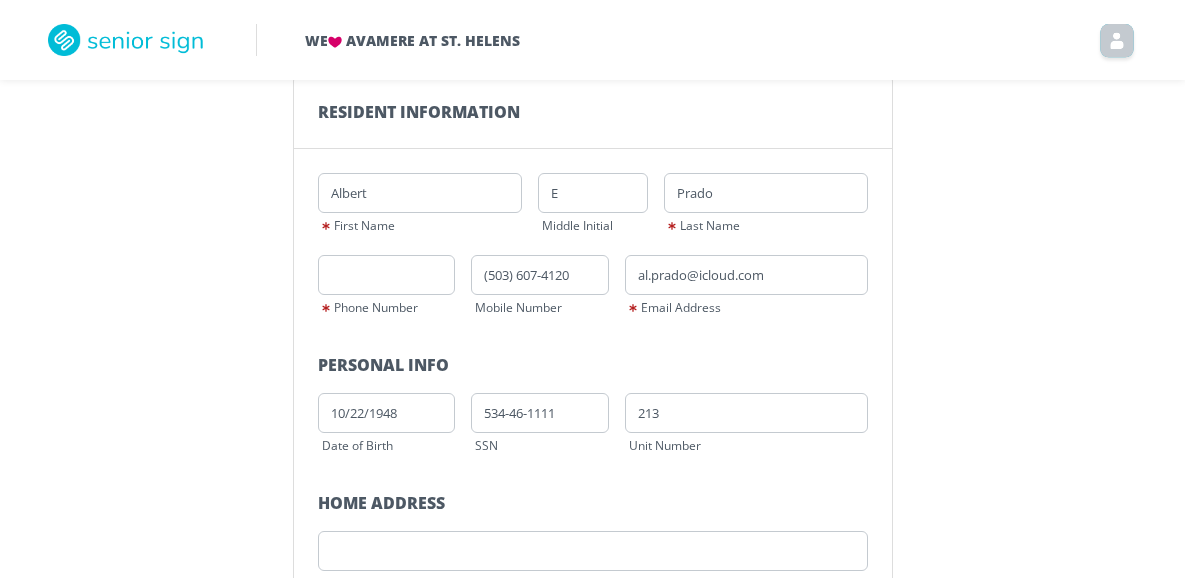 scroll, scrollTop: 427, scrollLeft: 0, axis: vertical 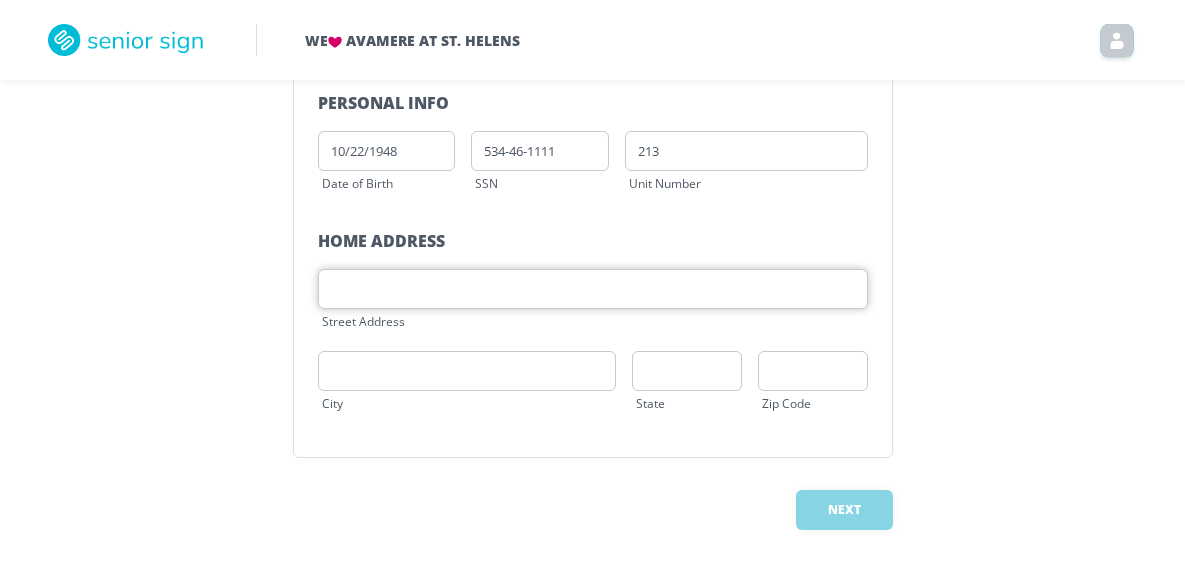 click at bounding box center (593, 289) 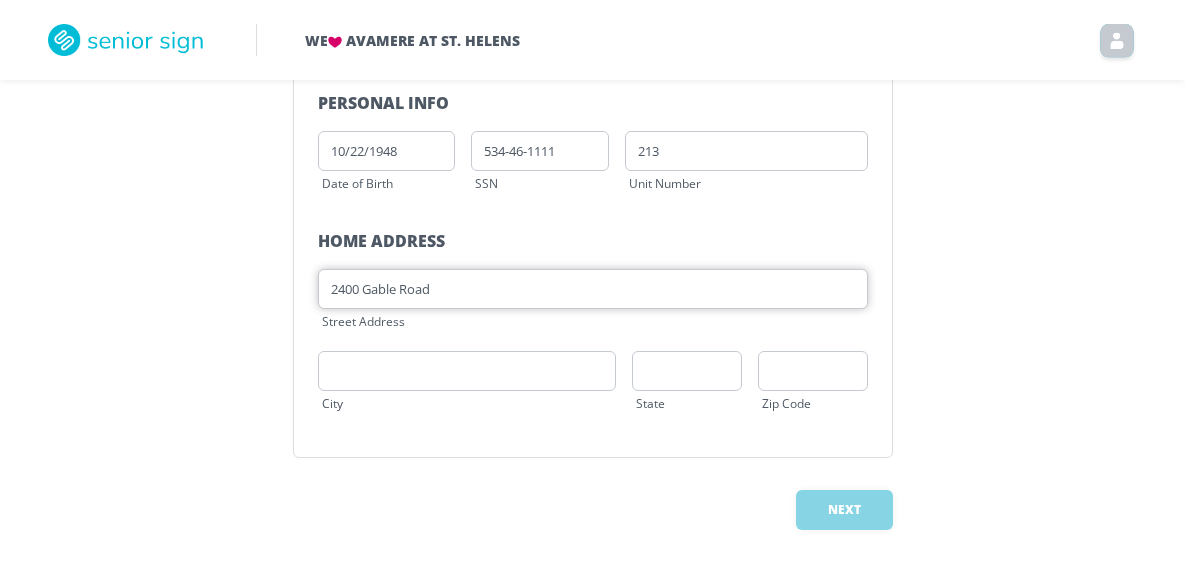 type on "2400 Gable Road" 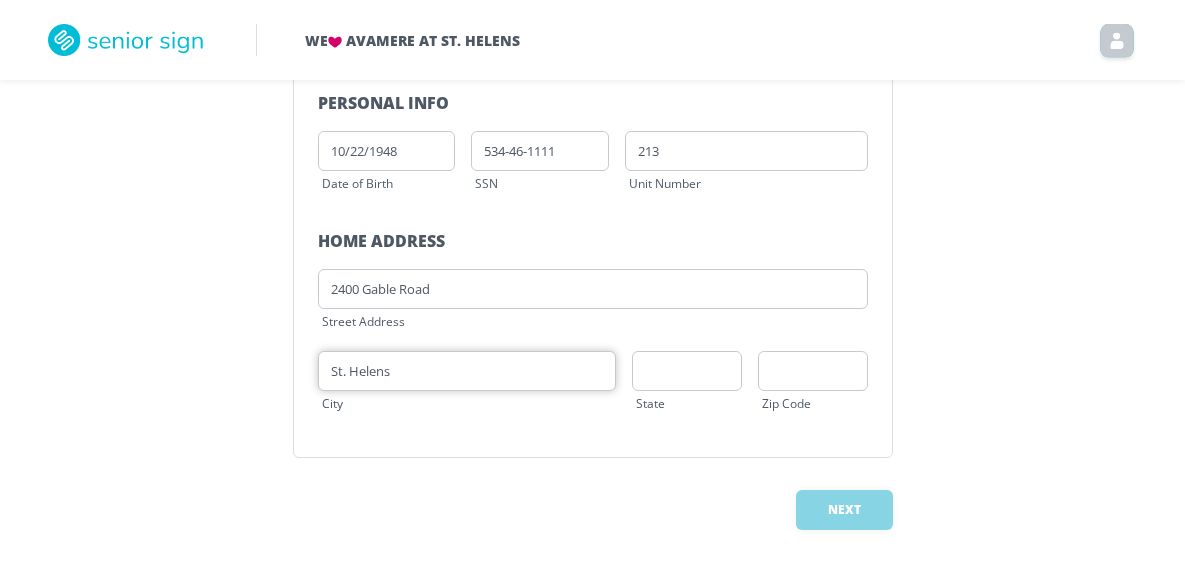 type on "St. Helens" 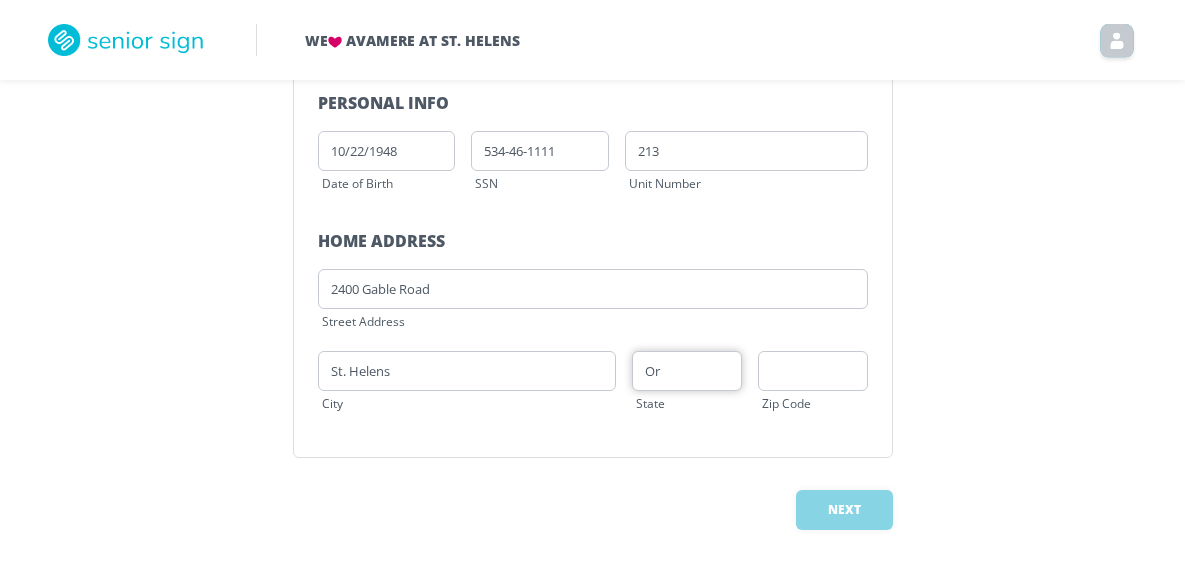 type on "Or" 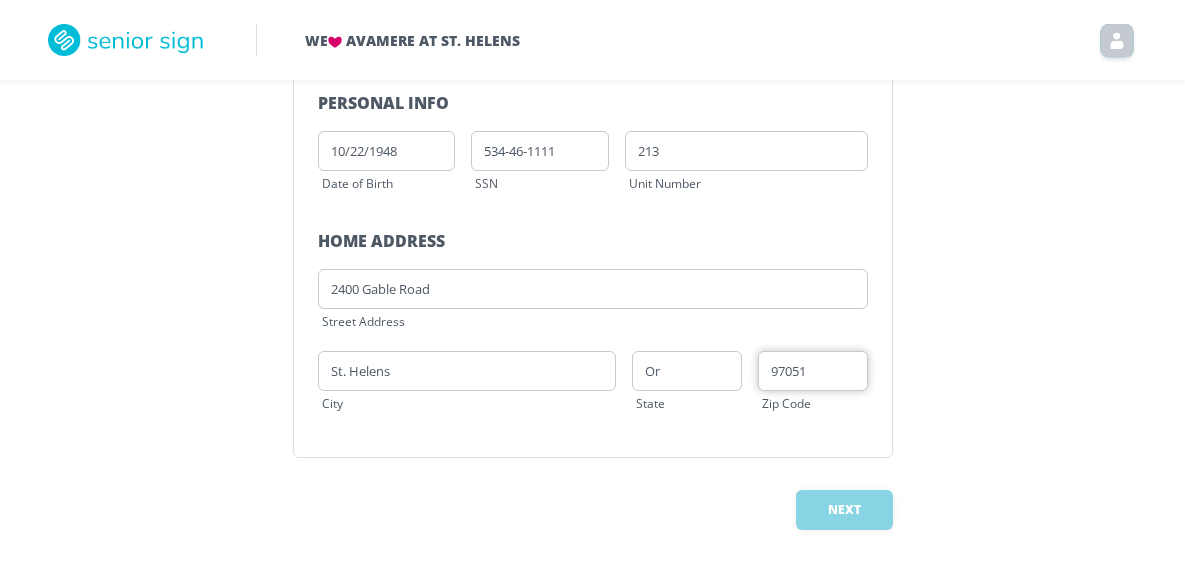 type on "97051" 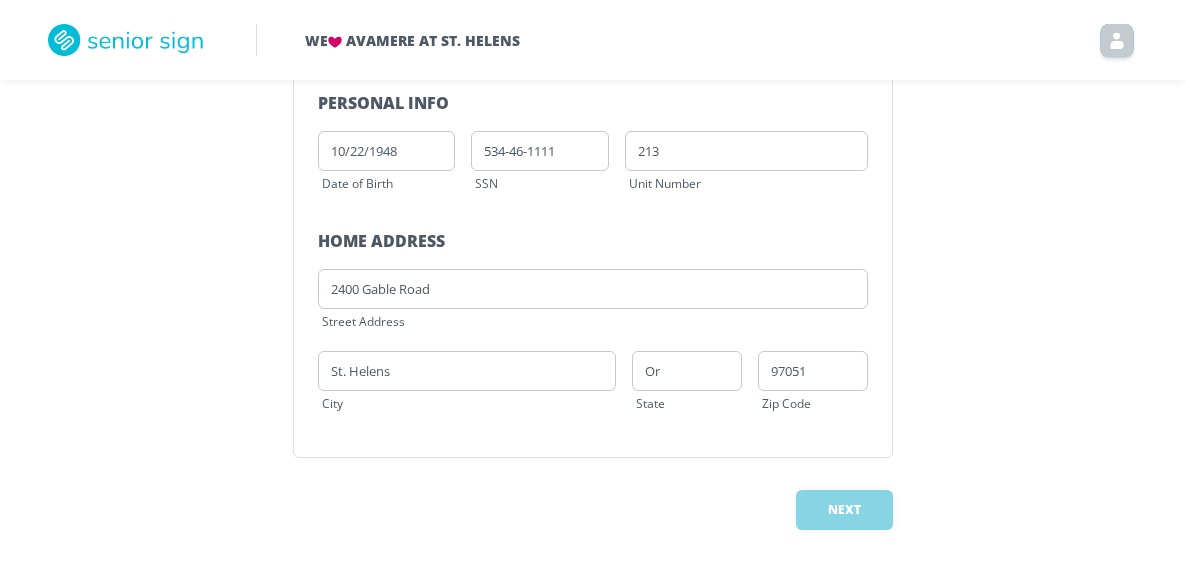 click on "Resident Information Albert First Name E Middle Initial Prado Last Name Phone Number (503) 607-4120 Mobile Number al.prado@icloud.com Email Address Personal Info 10/22/1948 Date of Birth 534-46-1111 SSN 213 Unit Number Home Address 2400 Gable Road Street Address St. Helens City Or State 97051 Zip Code Next" at bounding box center [592, 171] 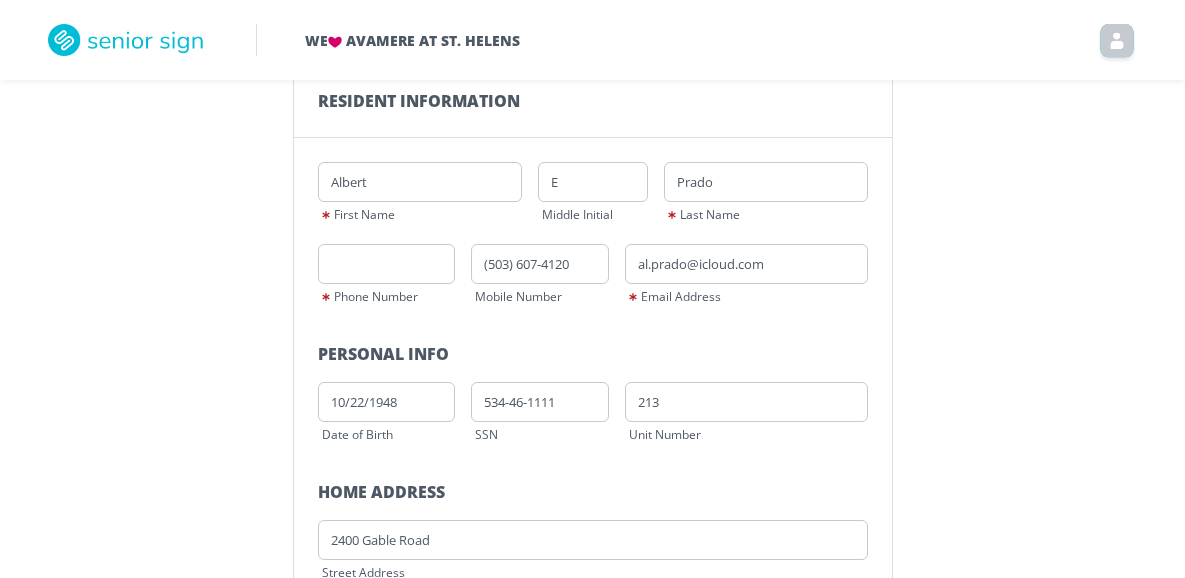 scroll, scrollTop: 171, scrollLeft: 0, axis: vertical 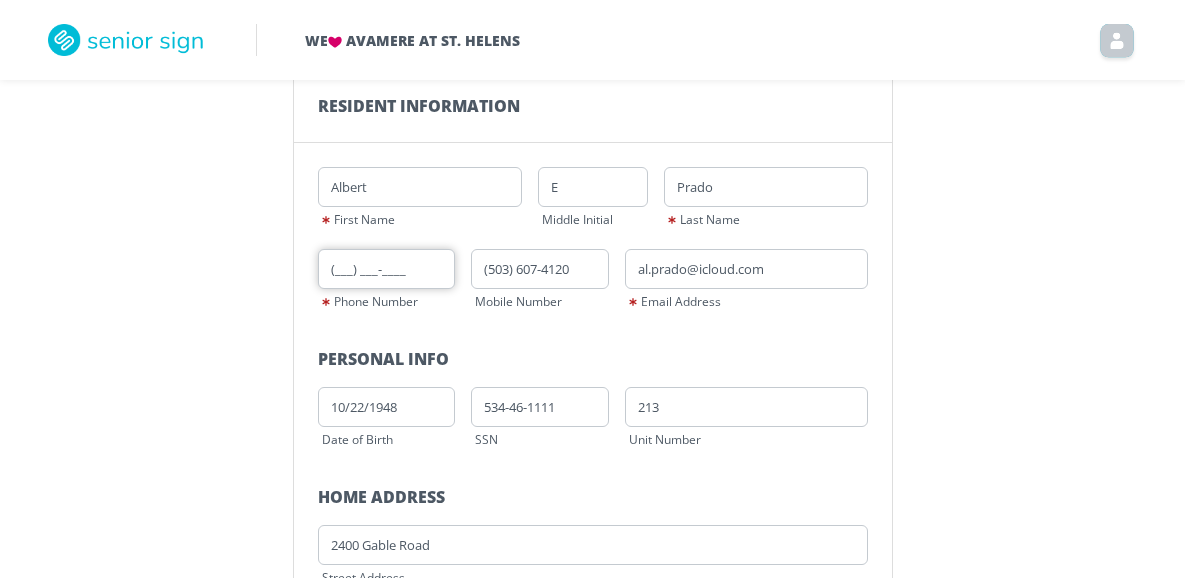 click on "(___) ___-____" at bounding box center (387, 269) 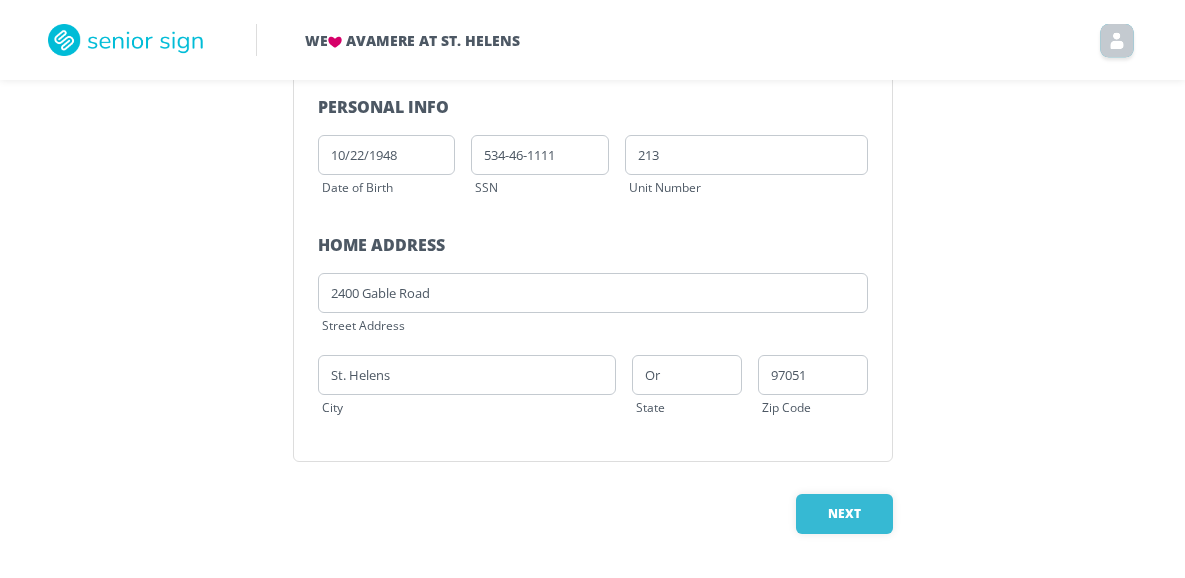scroll, scrollTop: 427, scrollLeft: 0, axis: vertical 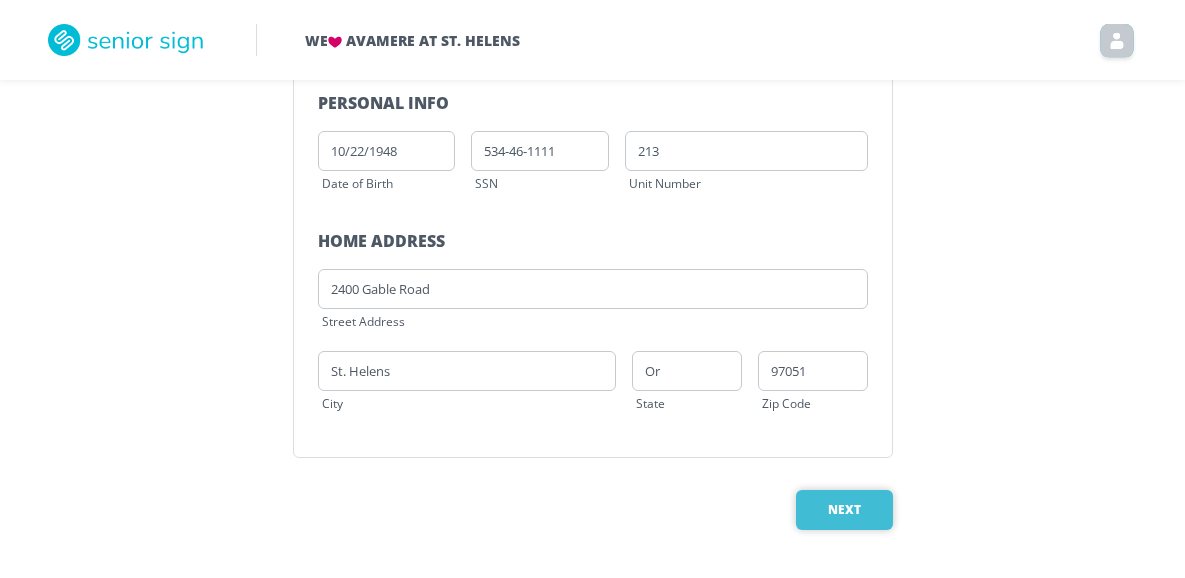 type on "(503) 607-4120" 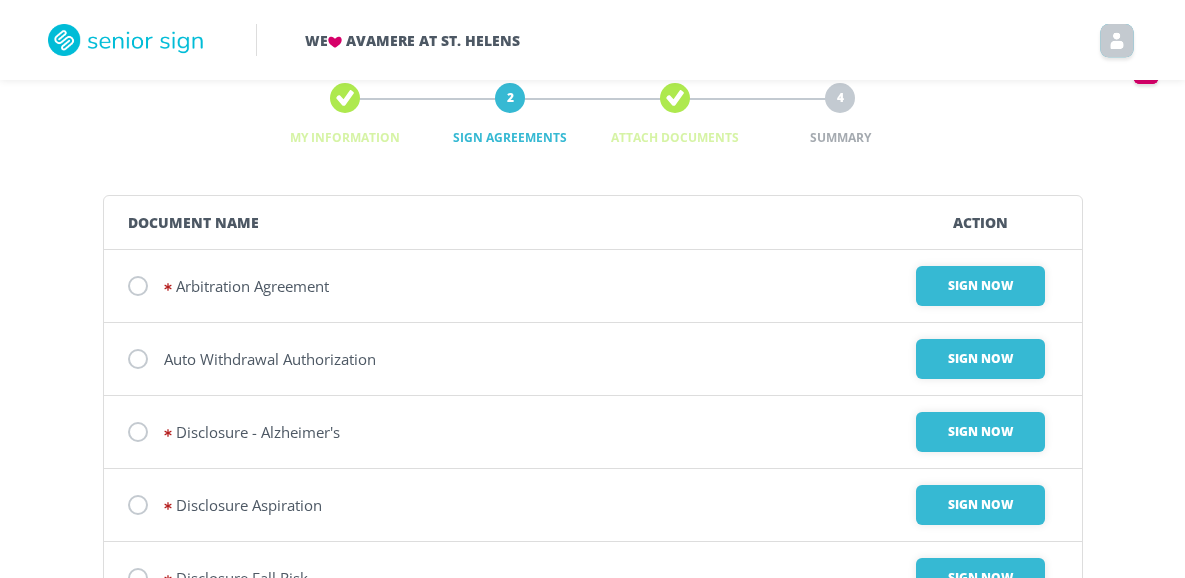 scroll, scrollTop: 0, scrollLeft: 0, axis: both 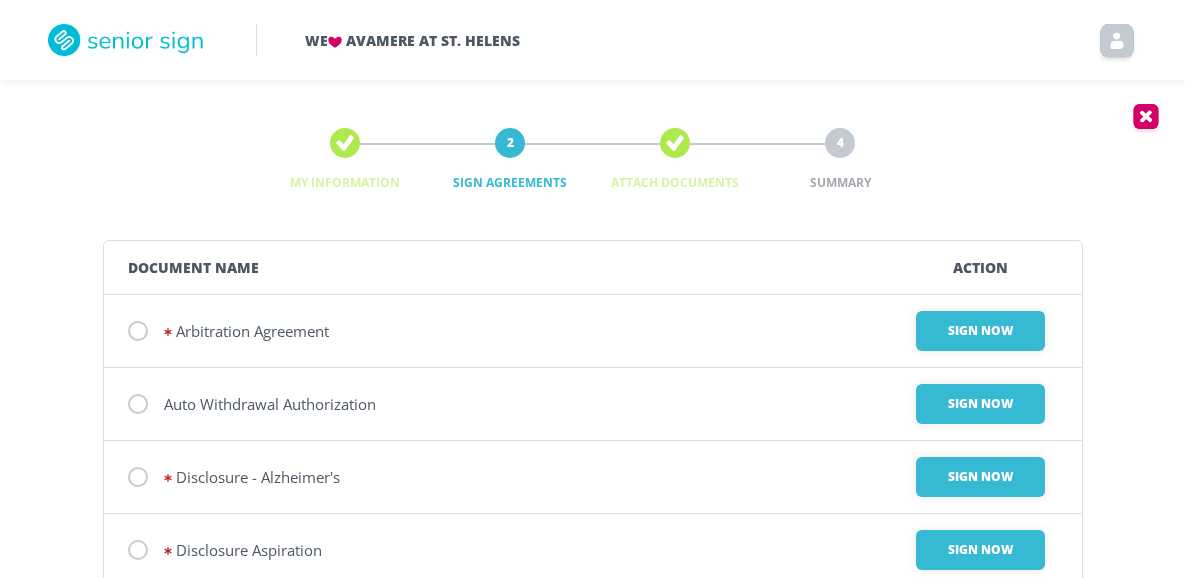 click at bounding box center (138, 331) 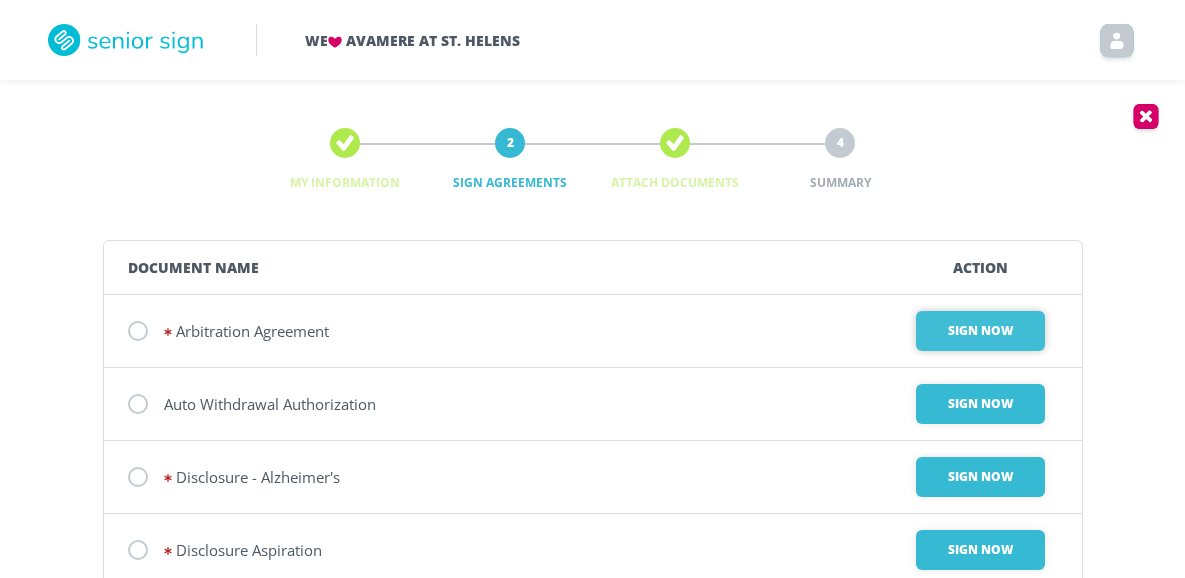 click on "Sign Now" at bounding box center [980, 331] 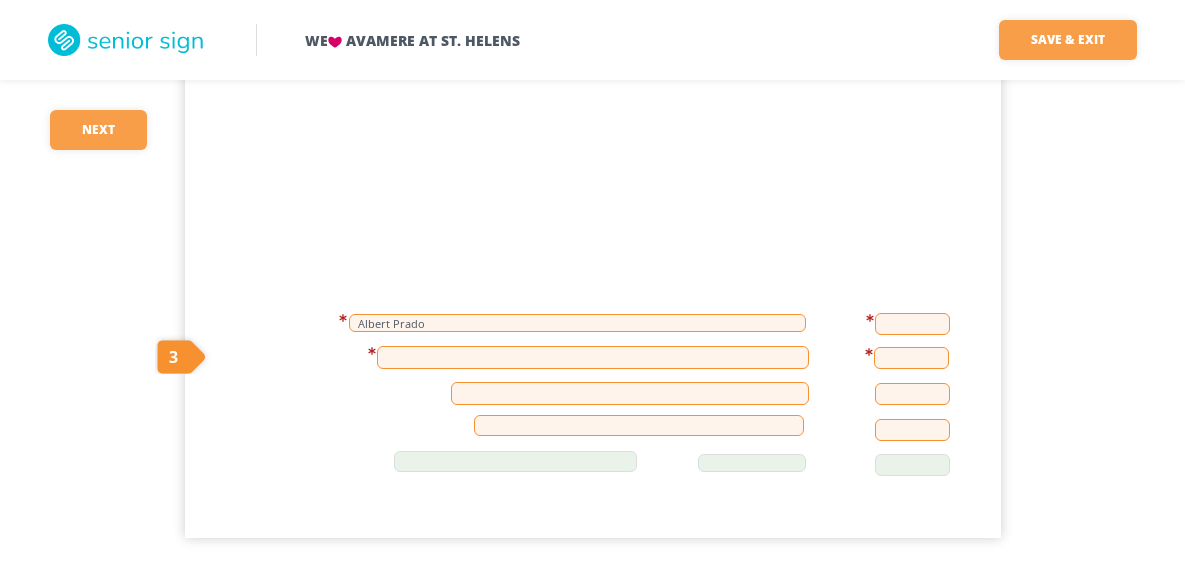 scroll, scrollTop: 684, scrollLeft: 0, axis: vertical 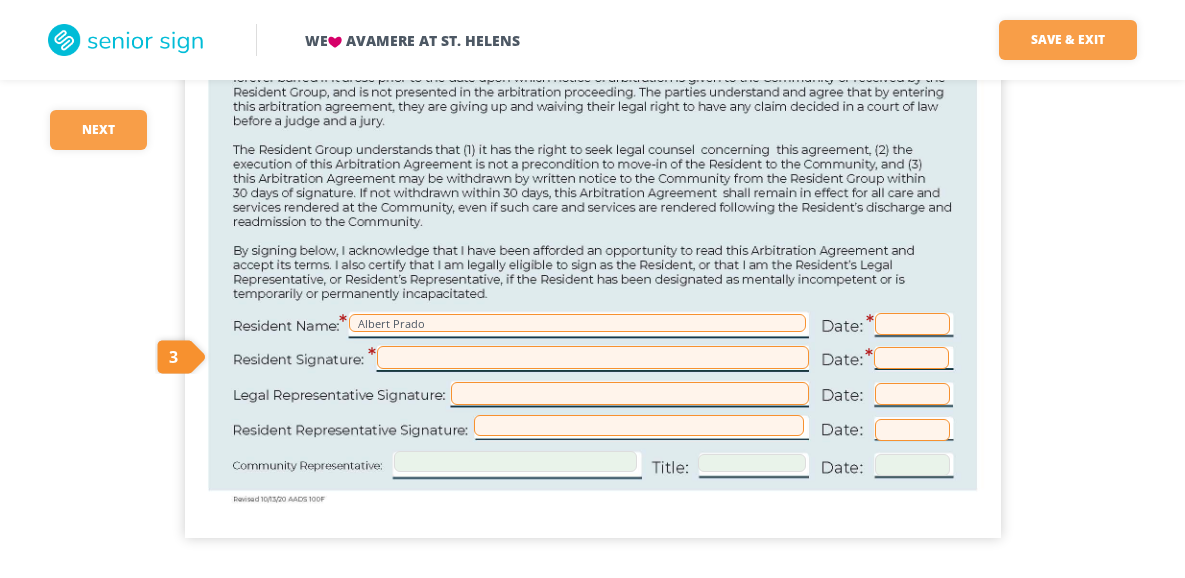 click at bounding box center (593, 357) 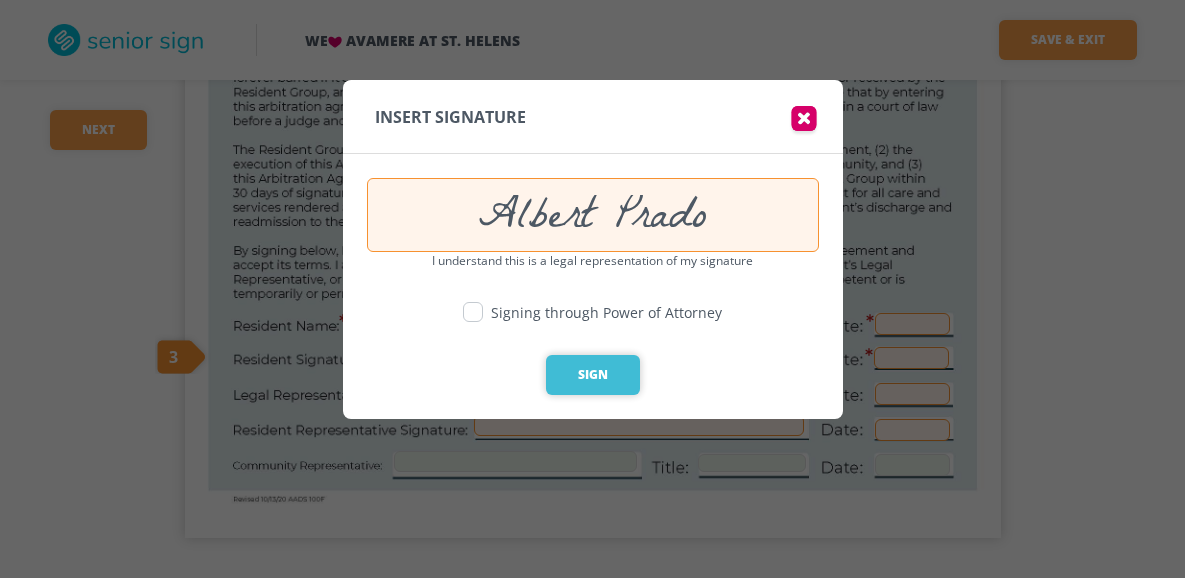 click on "Sign" at bounding box center (593, 375) 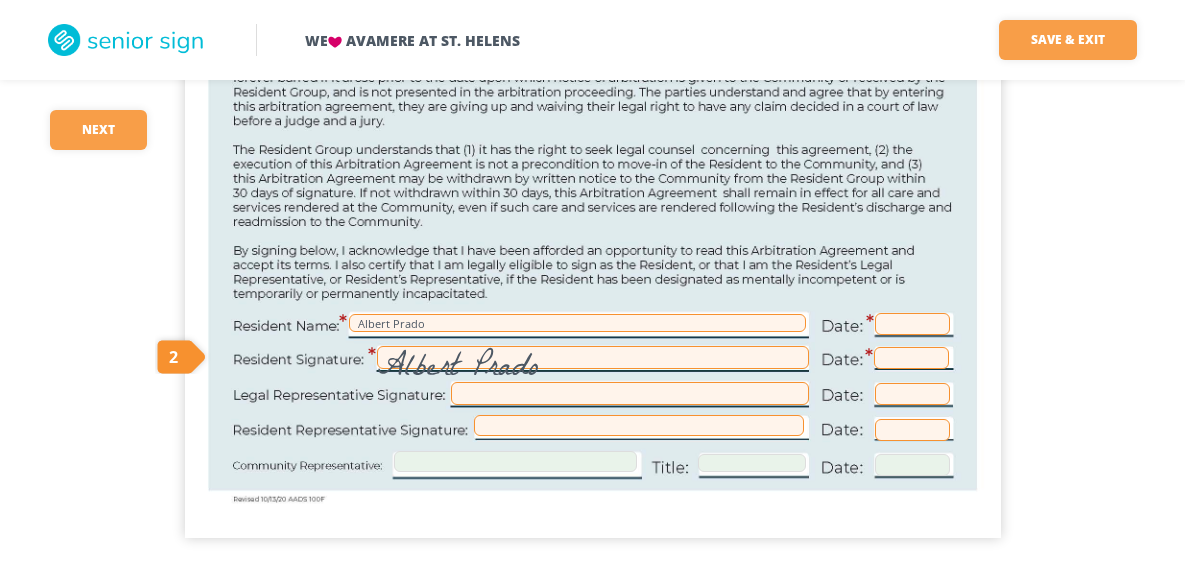 click at bounding box center [911, 358] 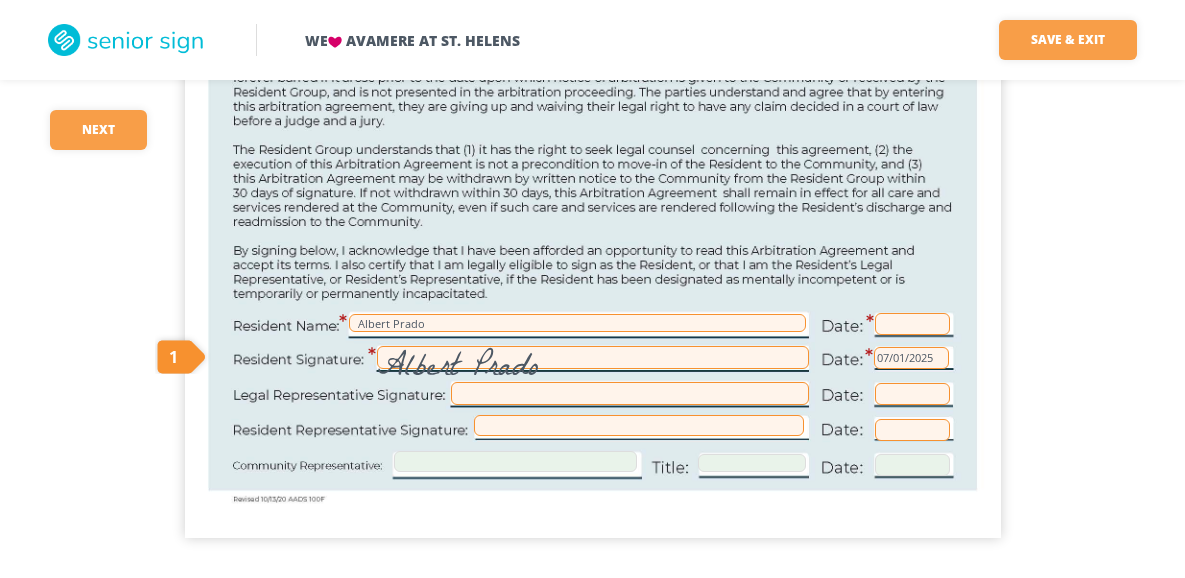 scroll, scrollTop: 684, scrollLeft: 0, axis: vertical 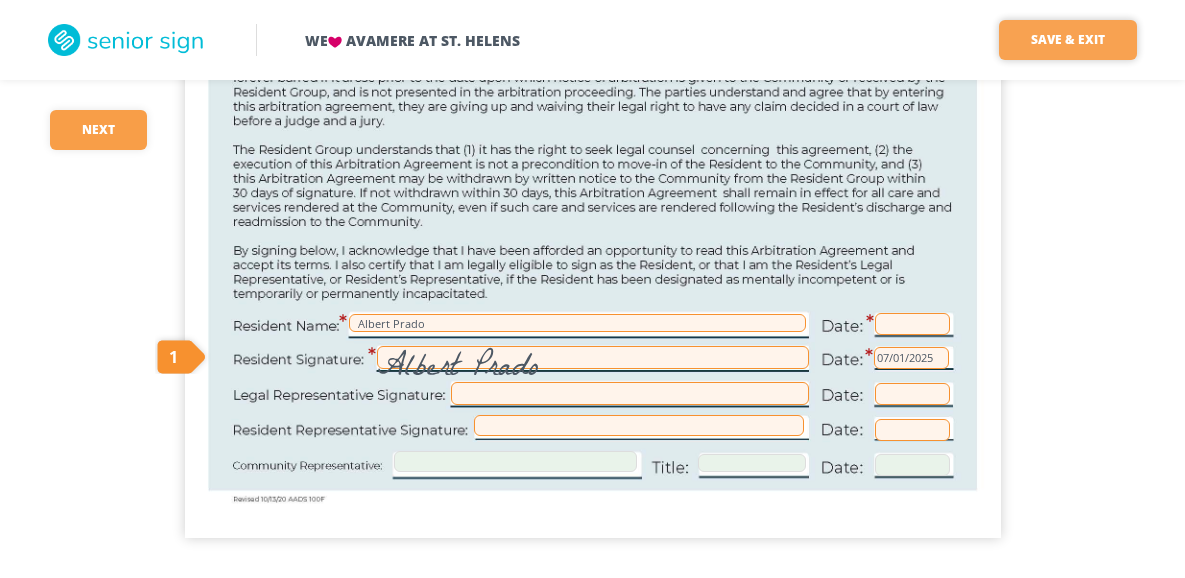 click on "Save & Exit" at bounding box center [1068, 40] 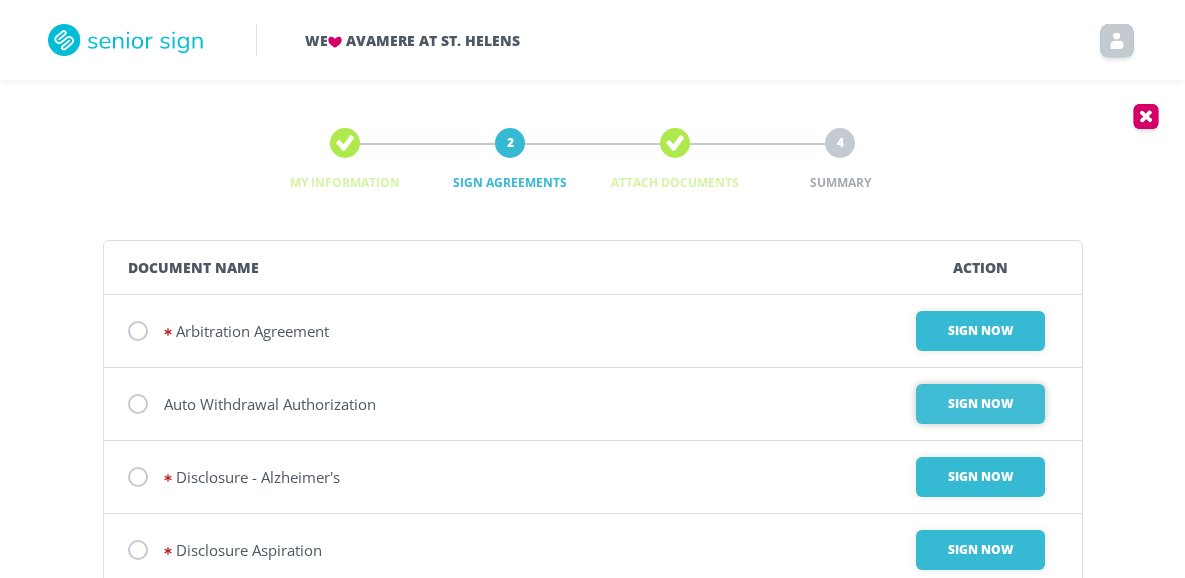 click on "Sign Now" at bounding box center (980, 331) 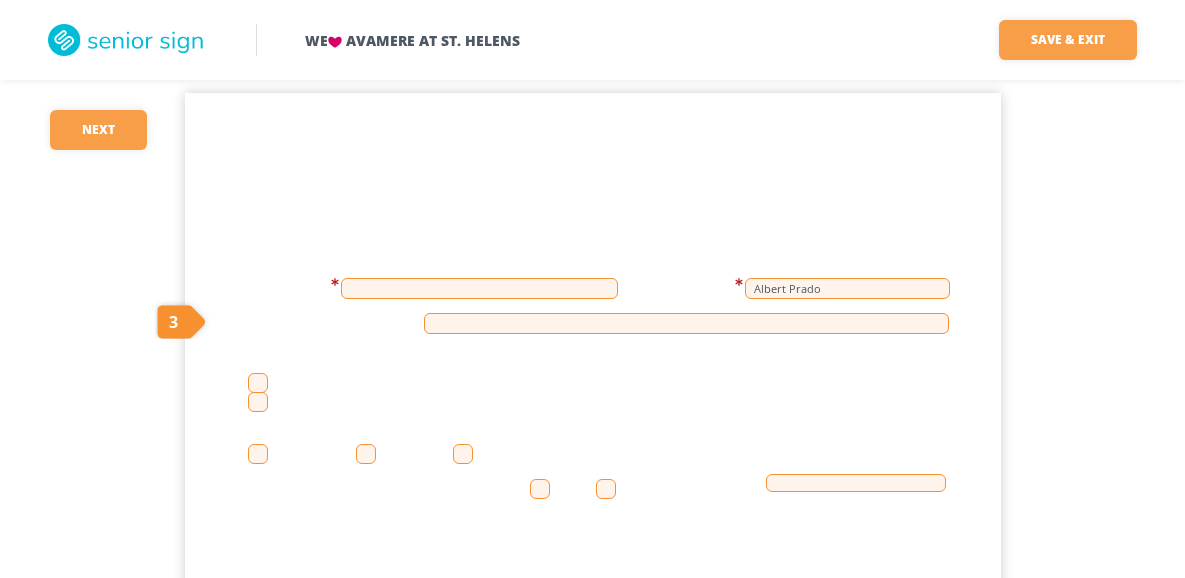 scroll, scrollTop: 61, scrollLeft: 0, axis: vertical 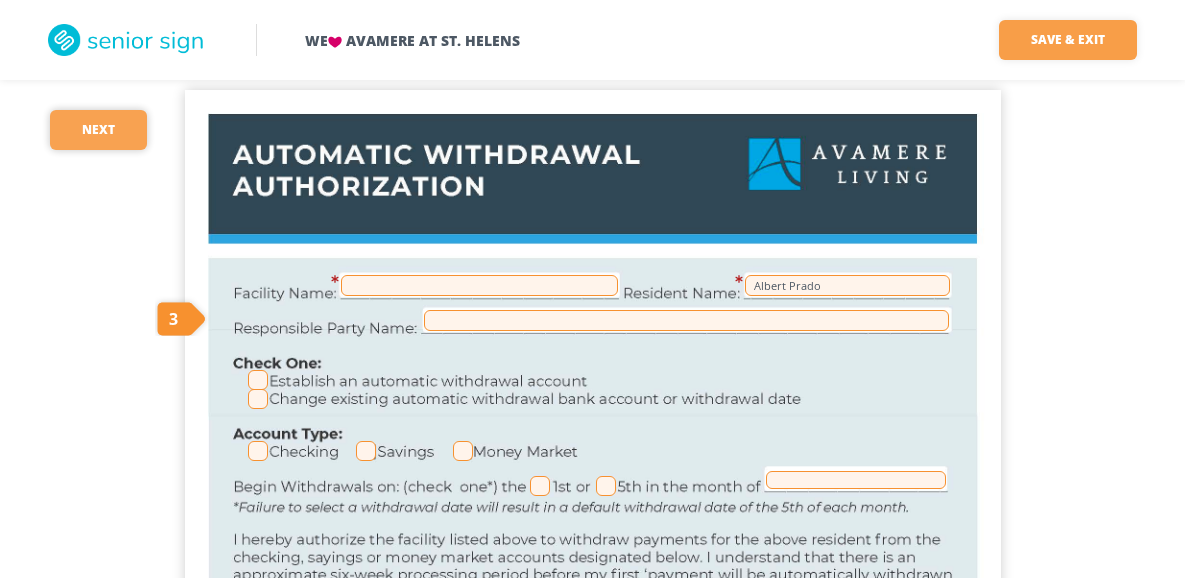 click on "Next" at bounding box center (98, 130) 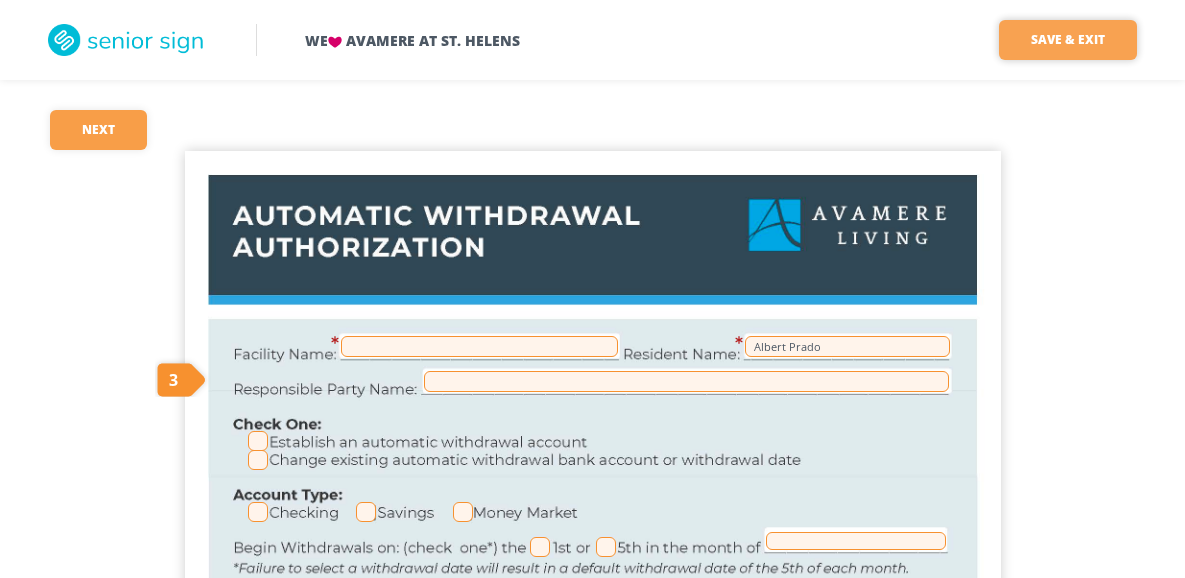 click on "Save & Exit" at bounding box center (1068, 40) 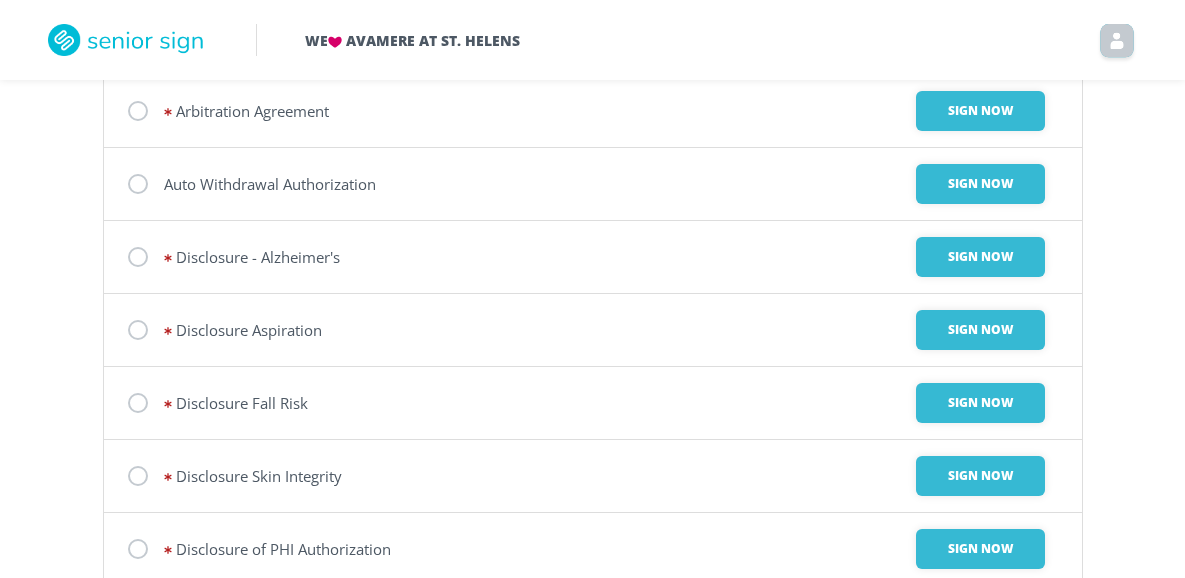 scroll, scrollTop: 225, scrollLeft: 0, axis: vertical 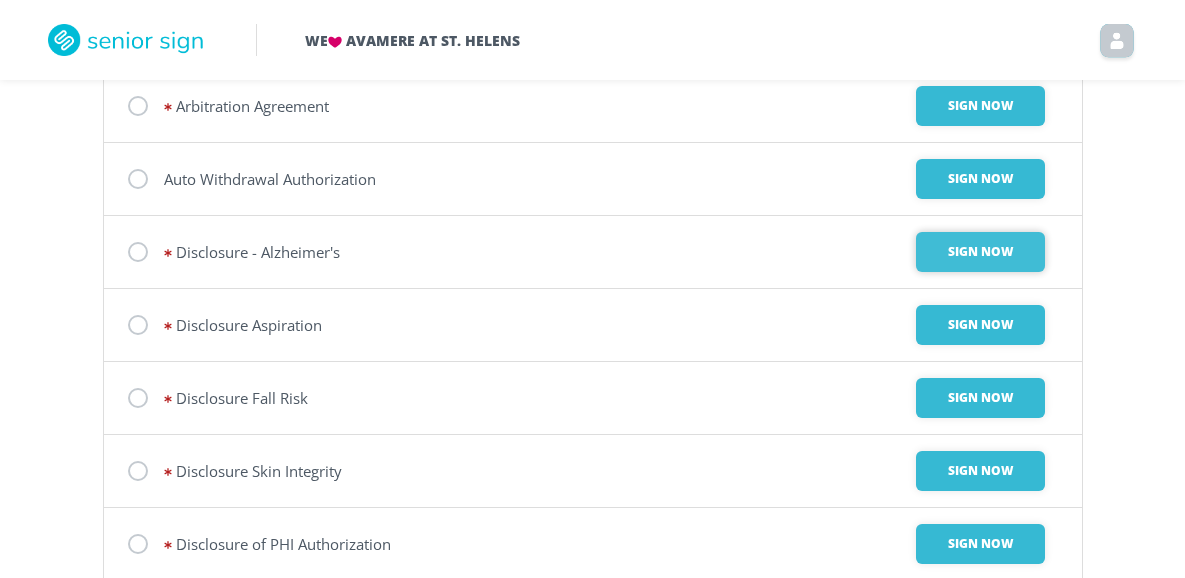 click on "Sign Now" at bounding box center (980, 106) 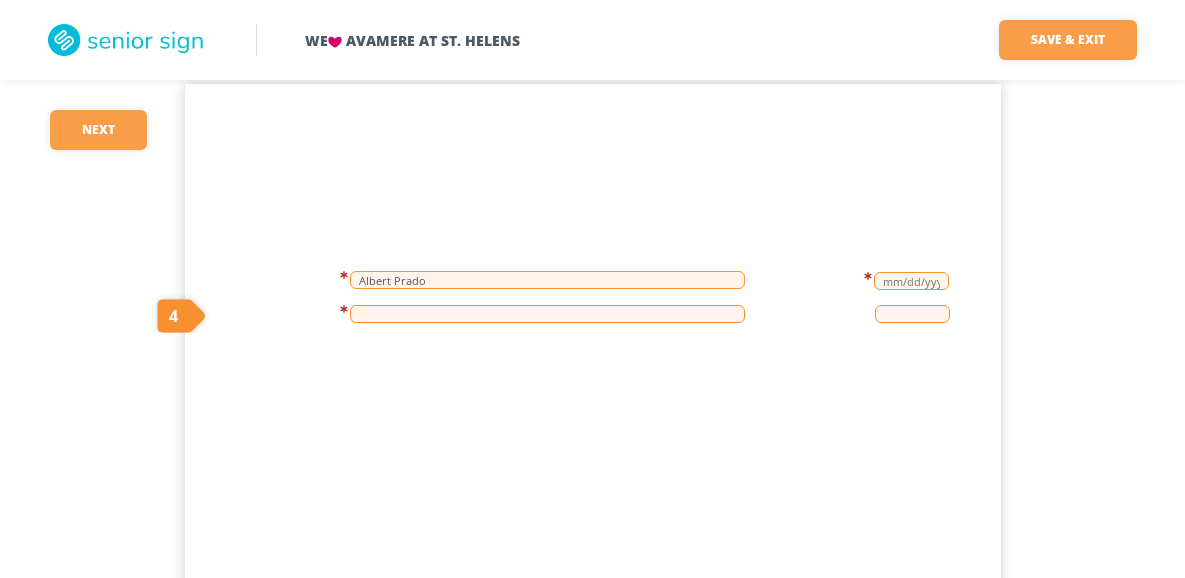 scroll, scrollTop: 0, scrollLeft: 0, axis: both 